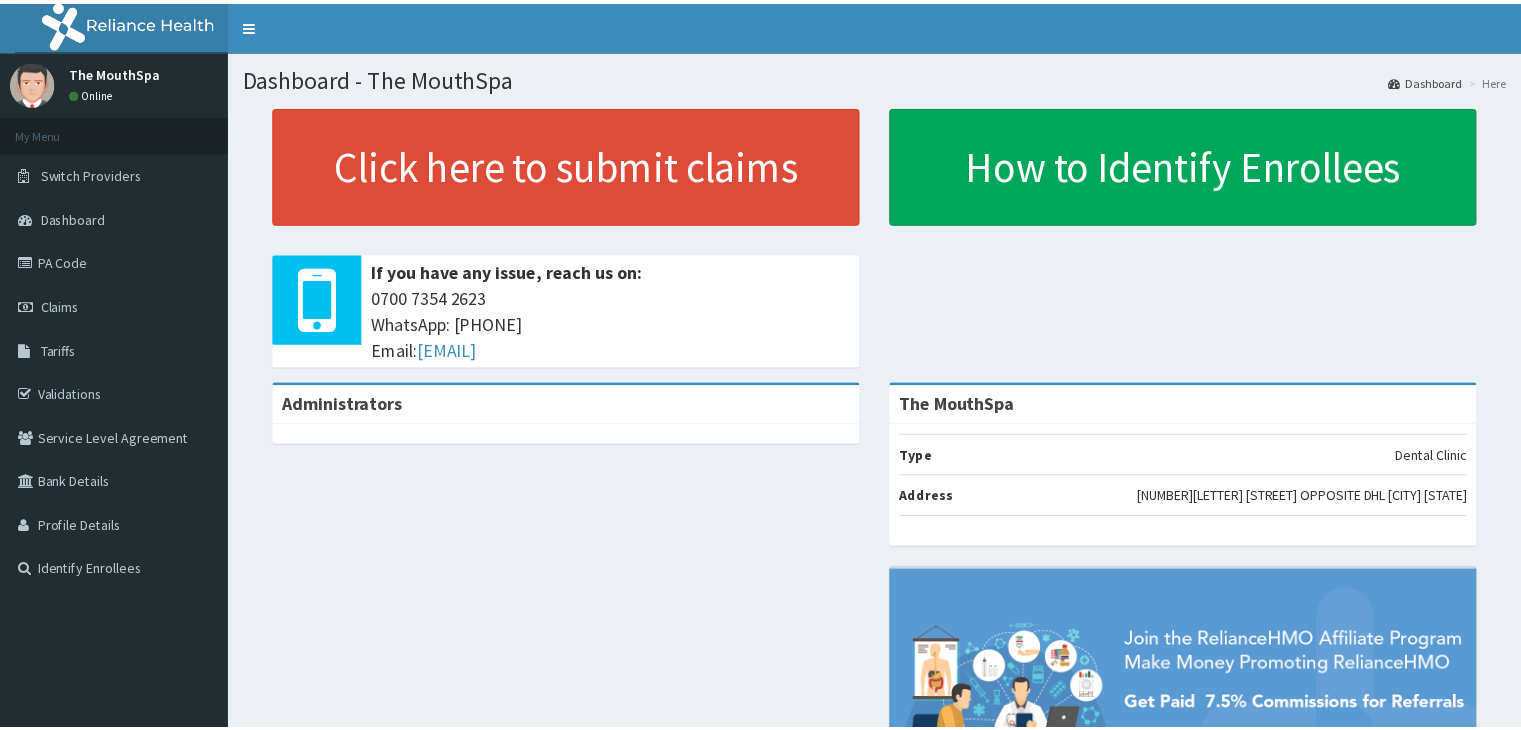 scroll, scrollTop: 0, scrollLeft: 0, axis: both 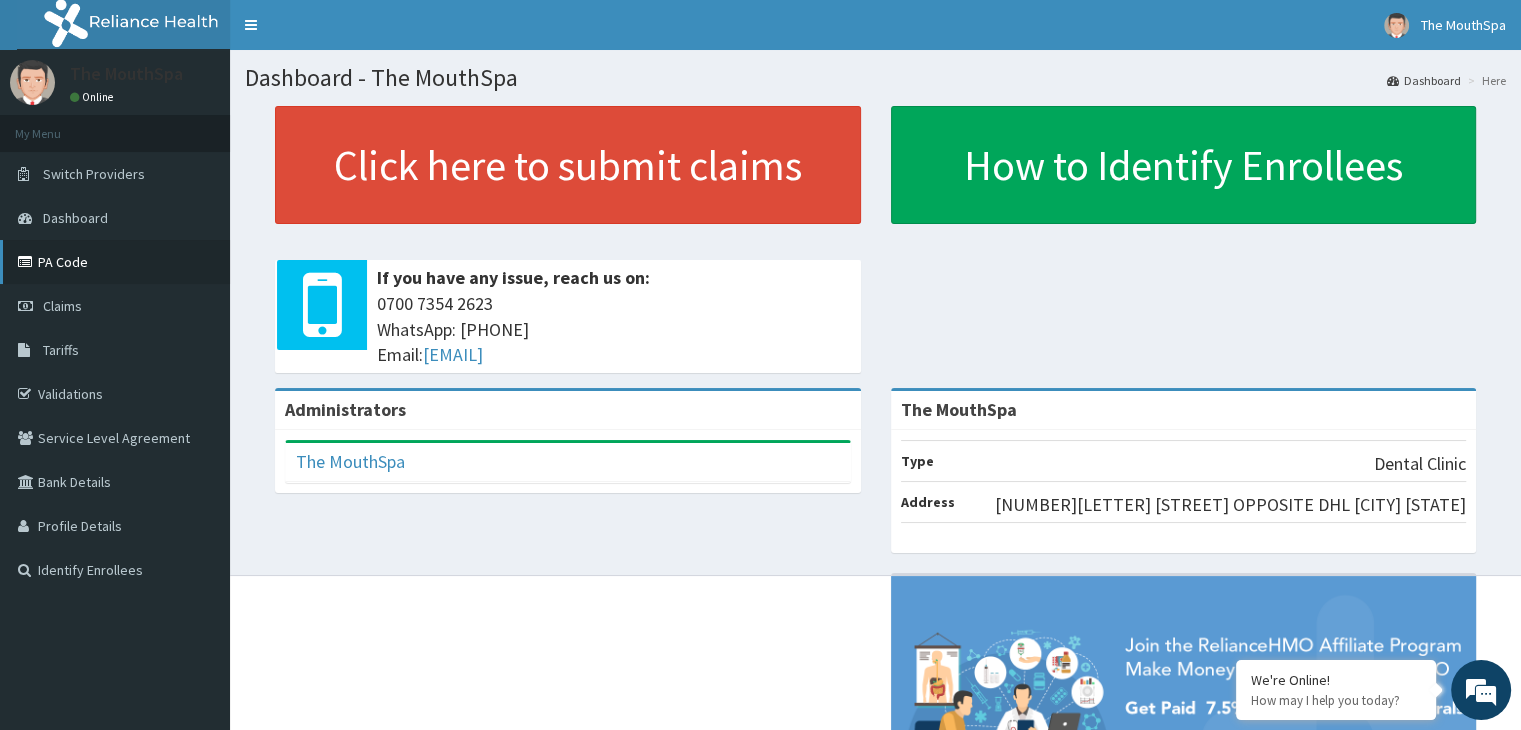 click on "PA Code" at bounding box center [115, 262] 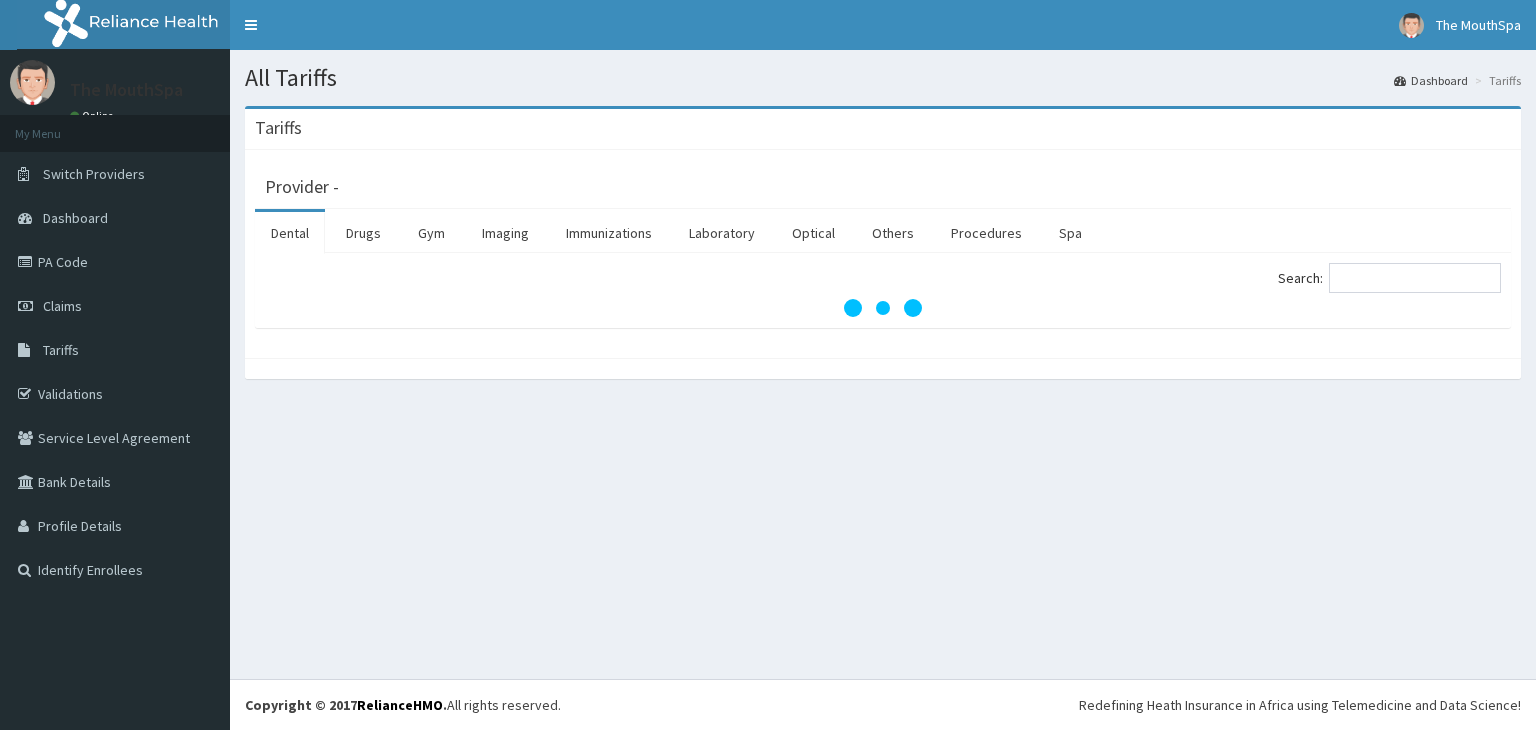 scroll, scrollTop: 0, scrollLeft: 0, axis: both 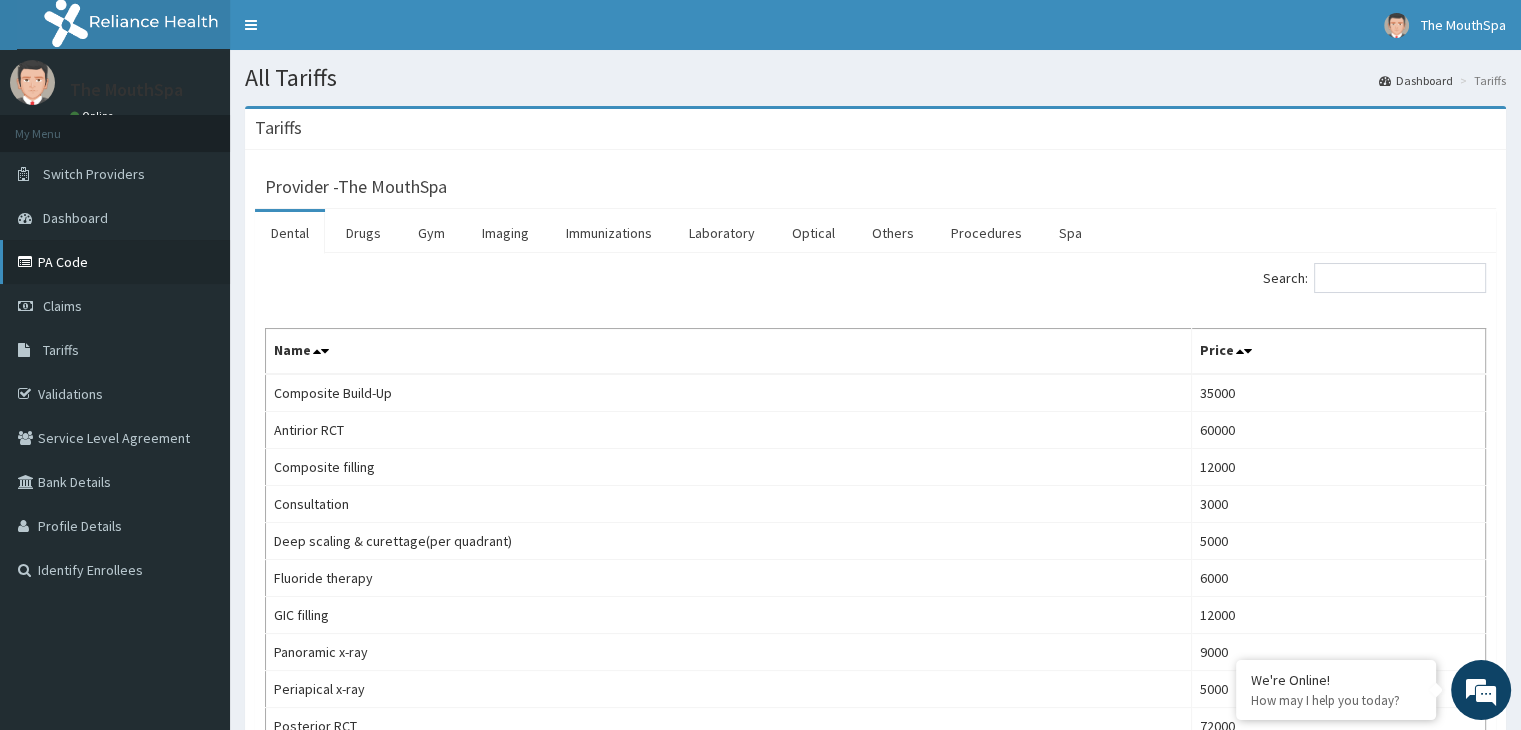 click on "PA Code" at bounding box center (115, 262) 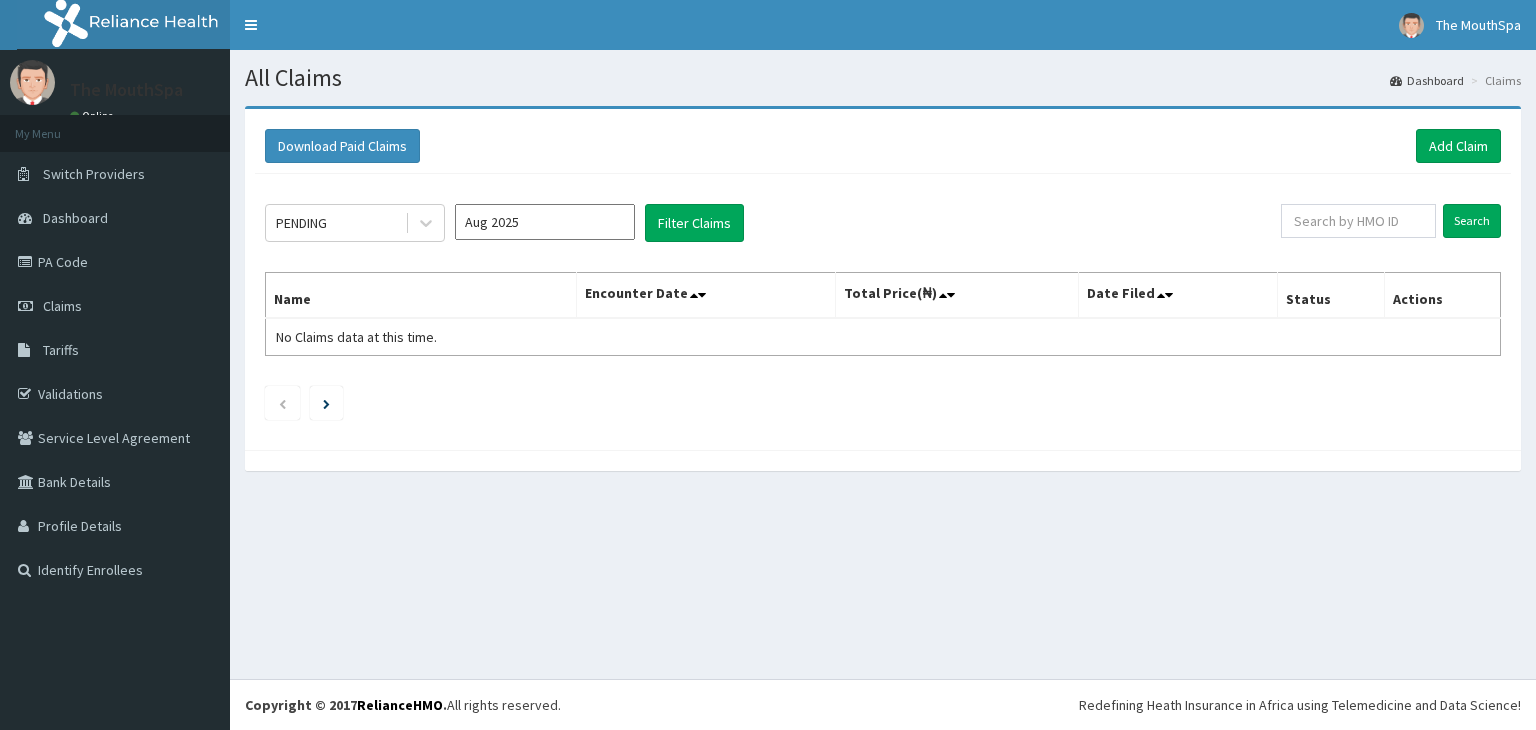 scroll, scrollTop: 0, scrollLeft: 0, axis: both 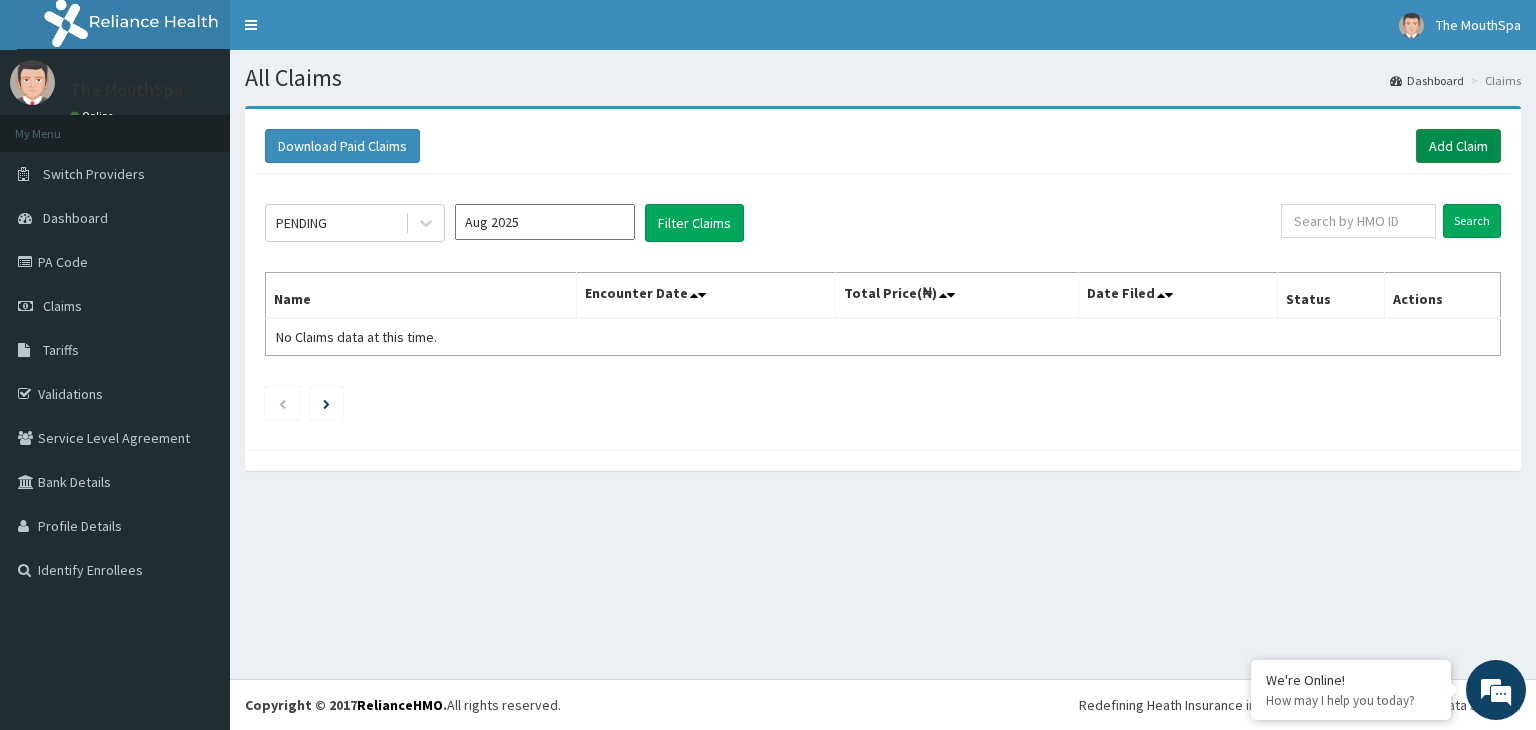 click on "Add Claim" at bounding box center (1458, 146) 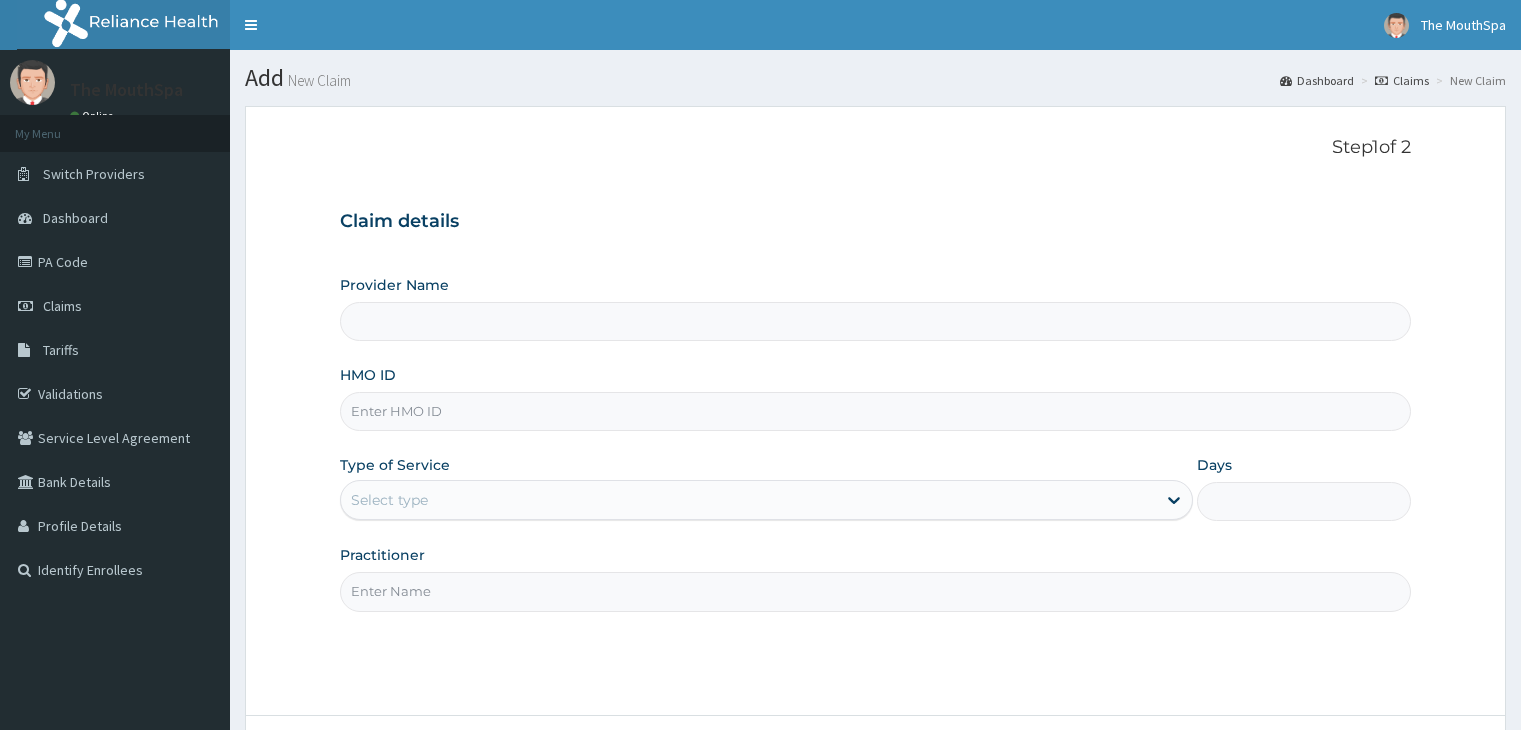 scroll, scrollTop: 0, scrollLeft: 0, axis: both 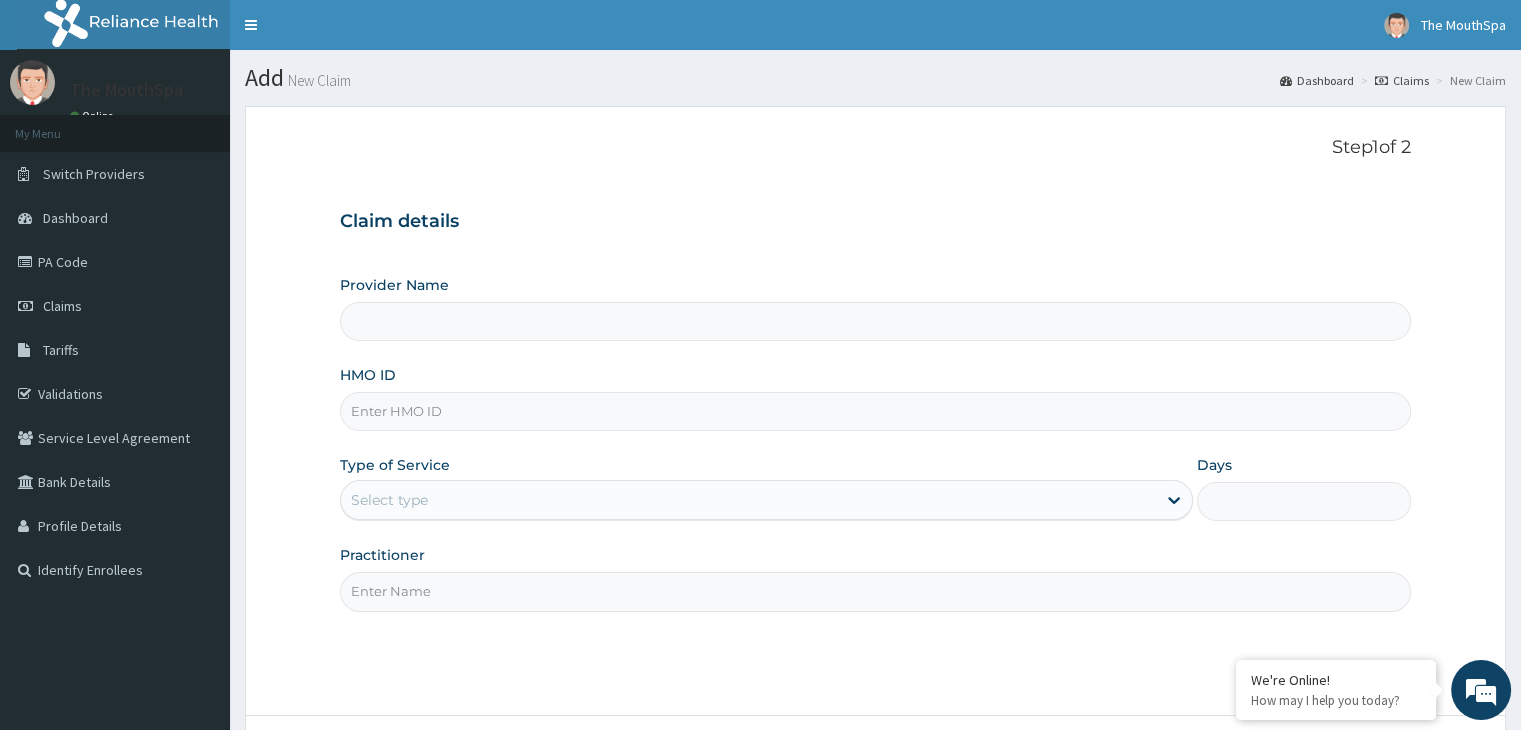 type on "The MouthSpa" 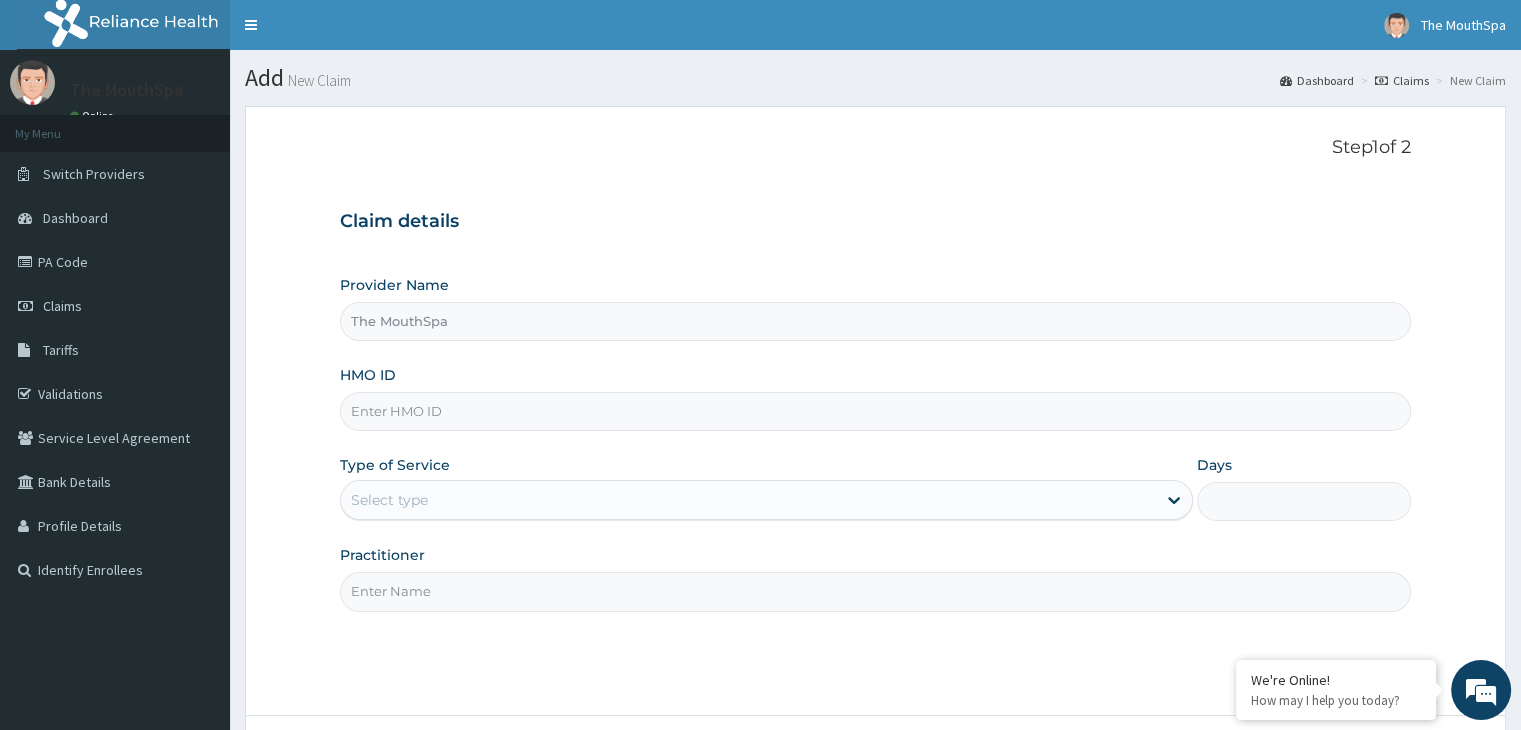 click on "HMO ID" at bounding box center [875, 411] 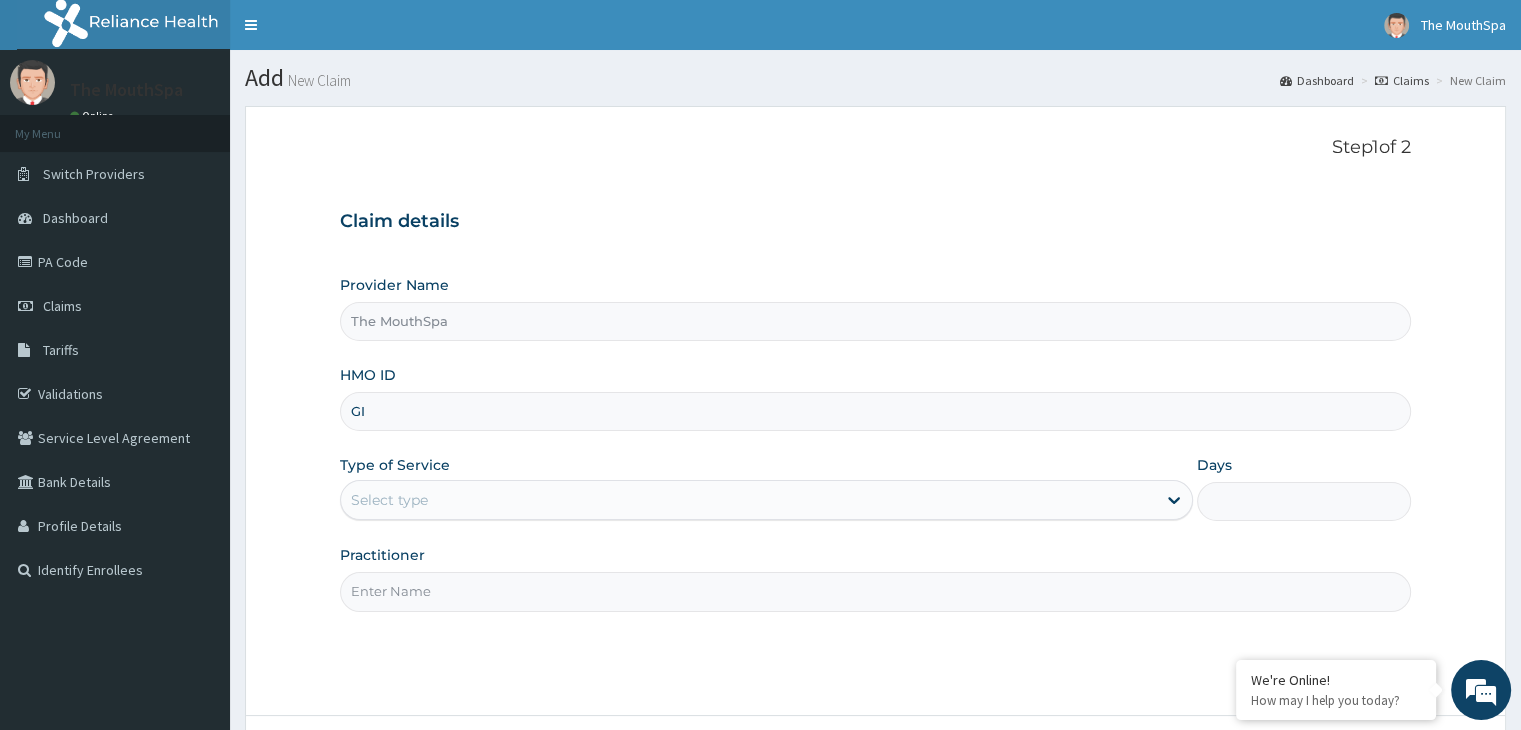 scroll, scrollTop: 0, scrollLeft: 0, axis: both 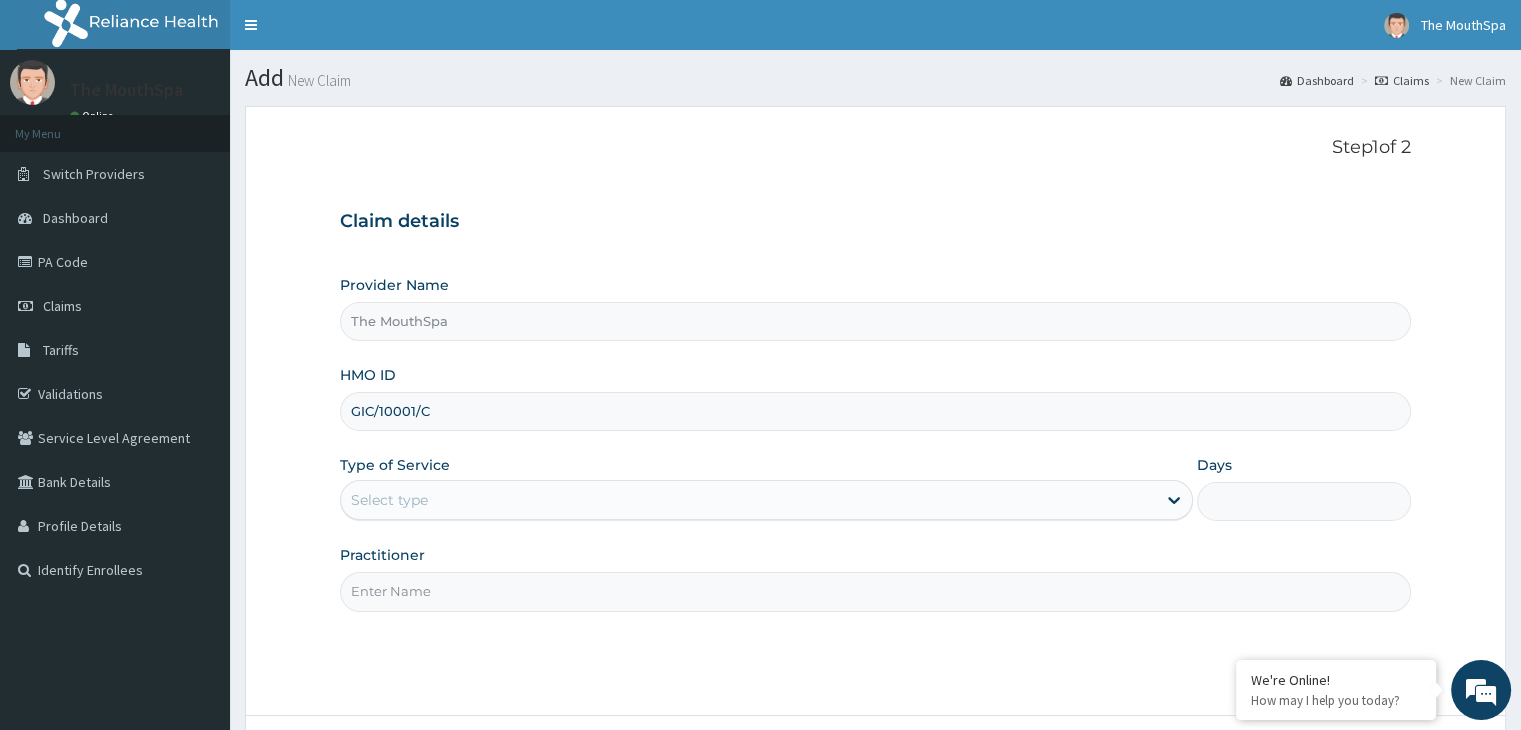 type on "GIC/10001/C" 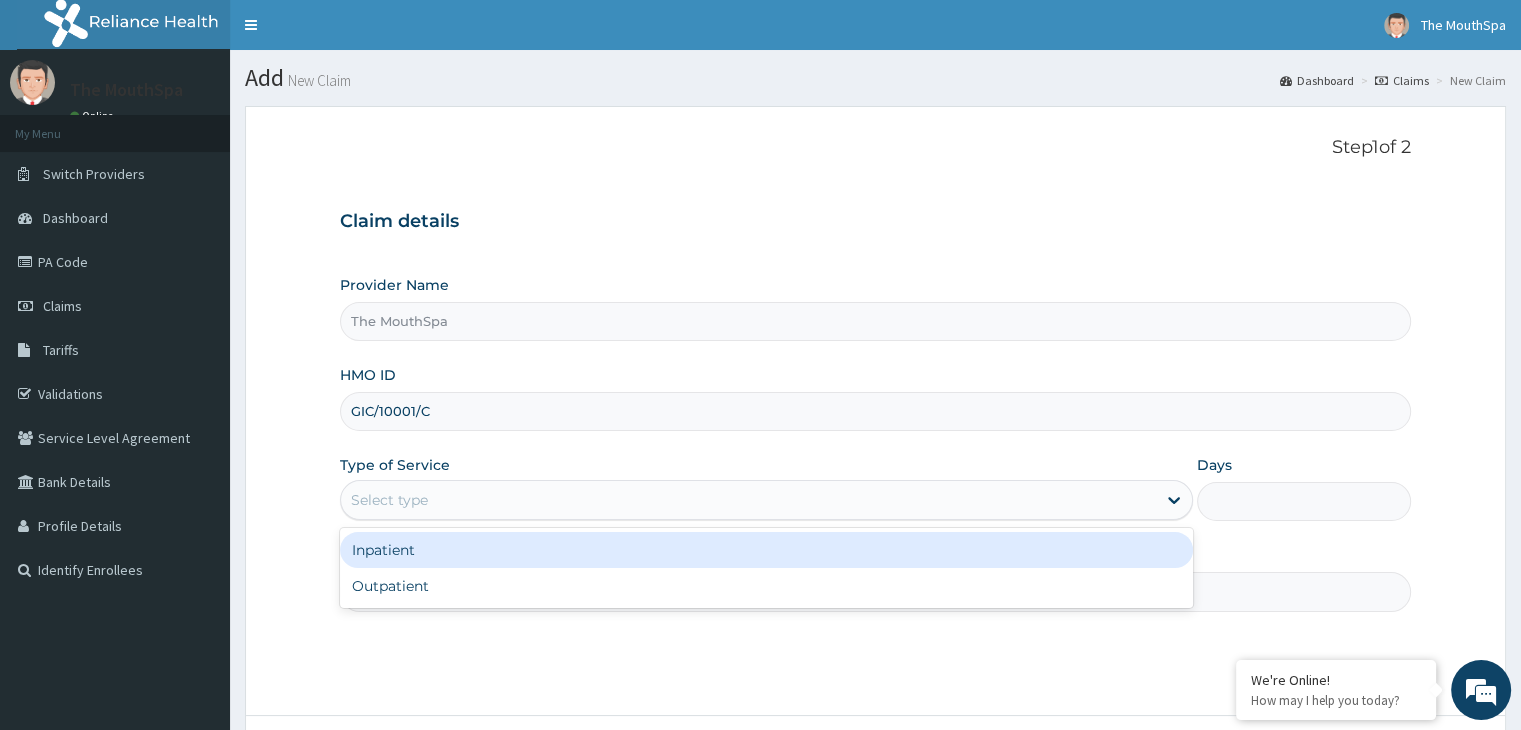 click on "Select type" at bounding box center [389, 500] 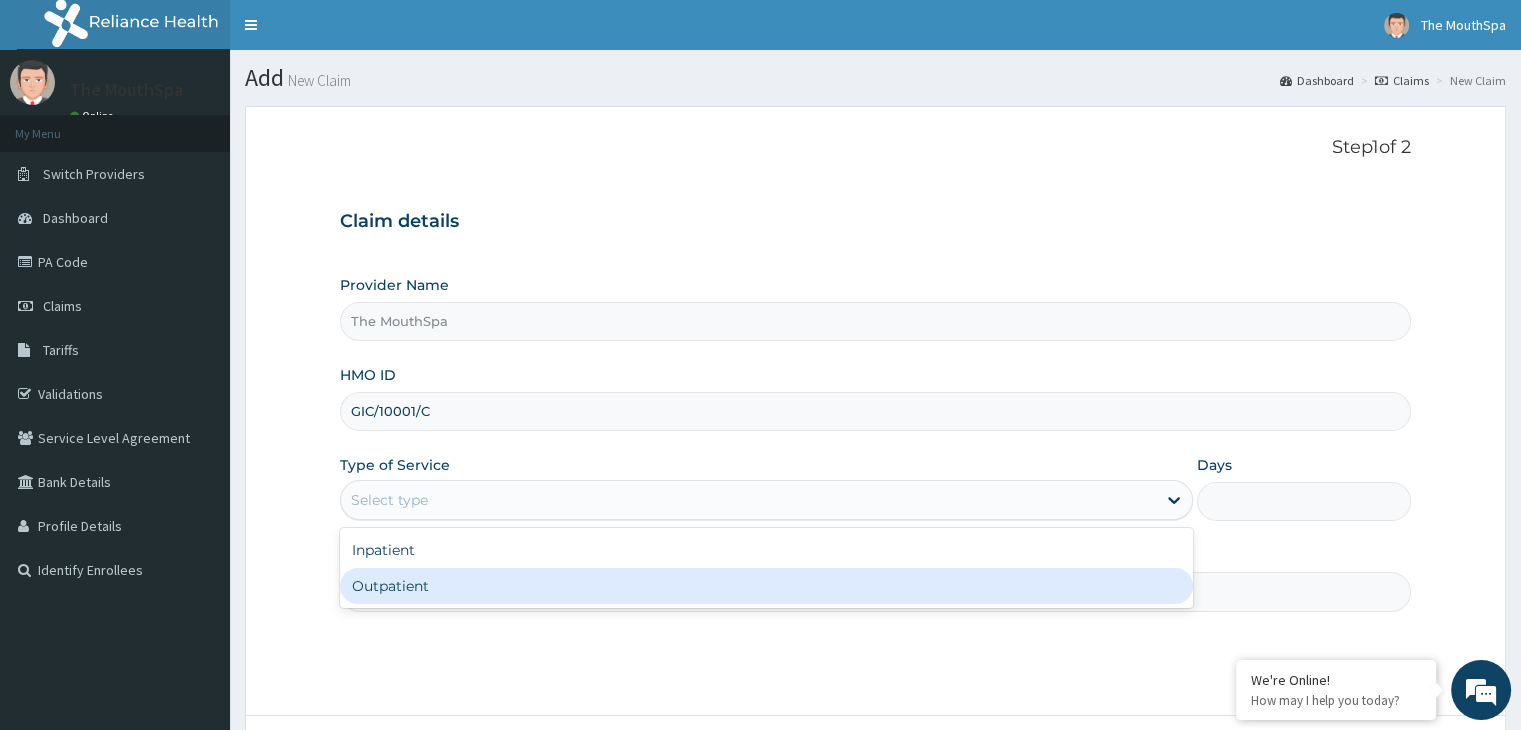 click on "Outpatient" at bounding box center (766, 586) 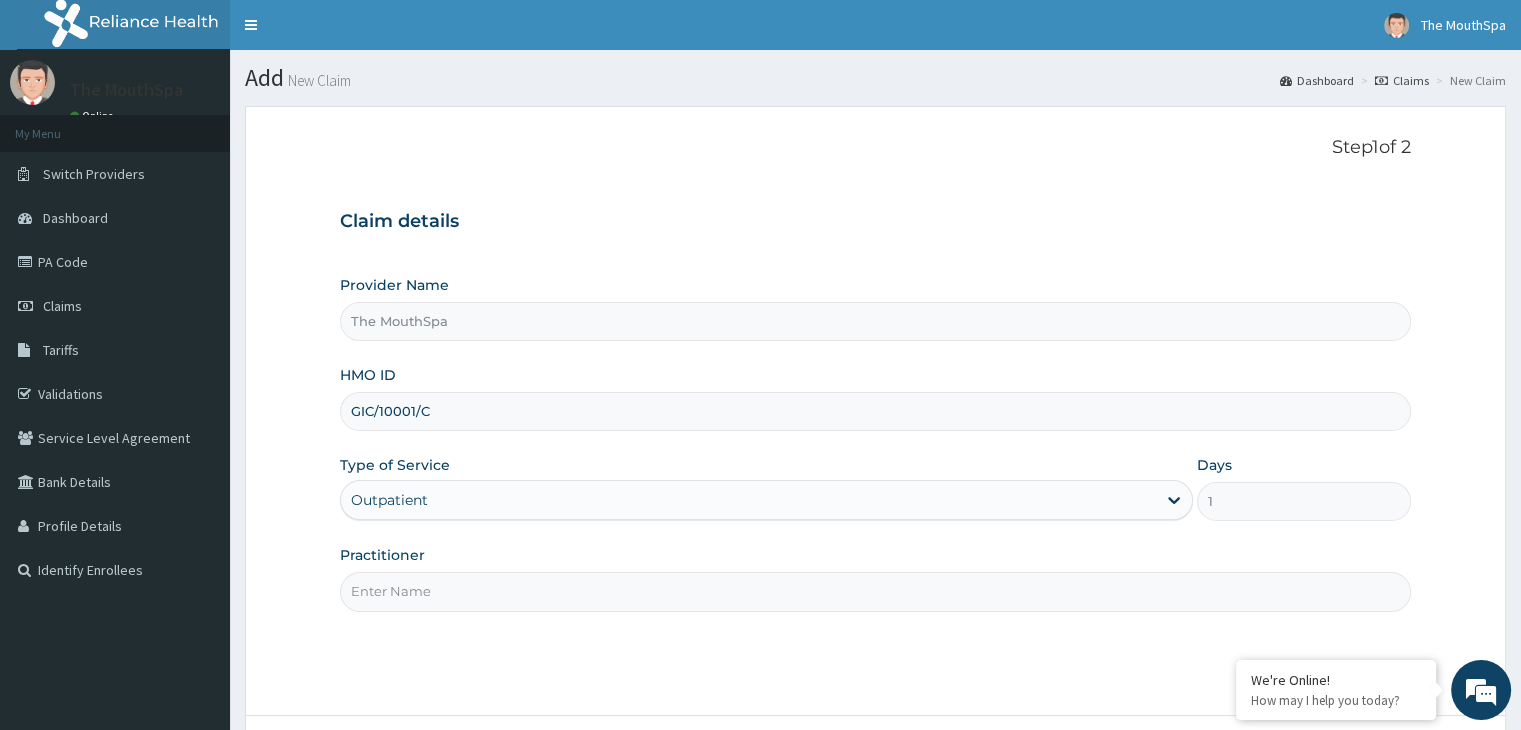 click on "Practitioner" at bounding box center [875, 591] 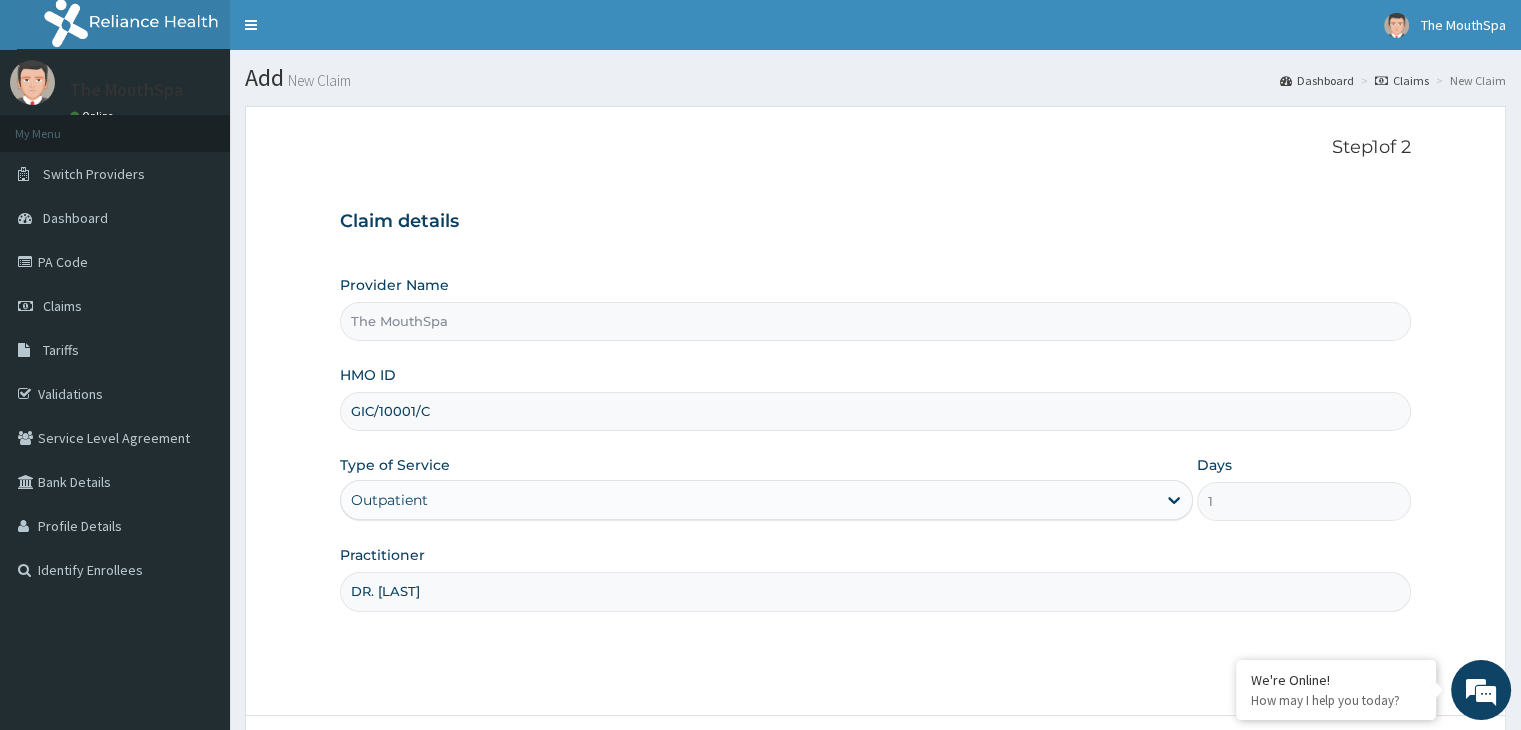 type on "DR. PROMISE" 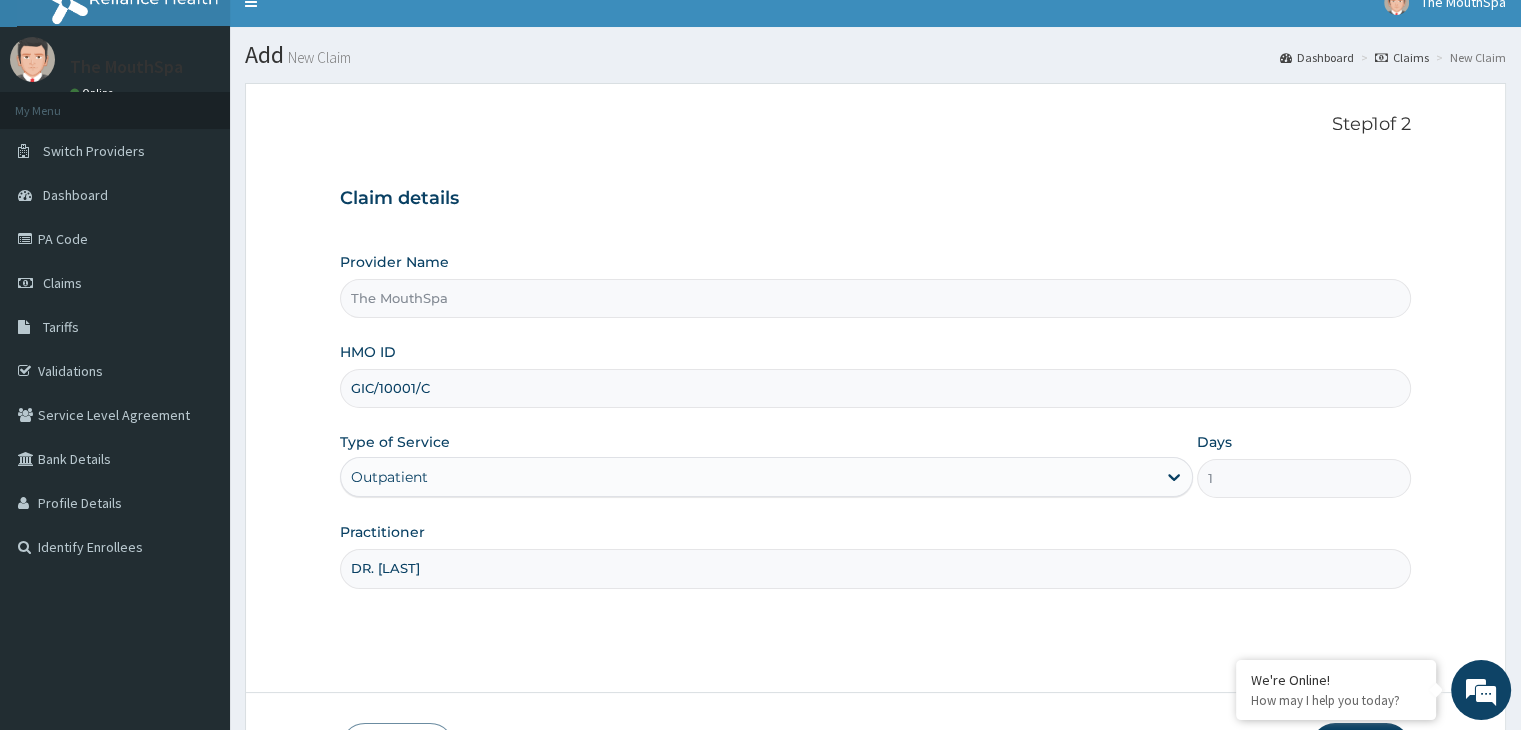 scroll, scrollTop: 164, scrollLeft: 0, axis: vertical 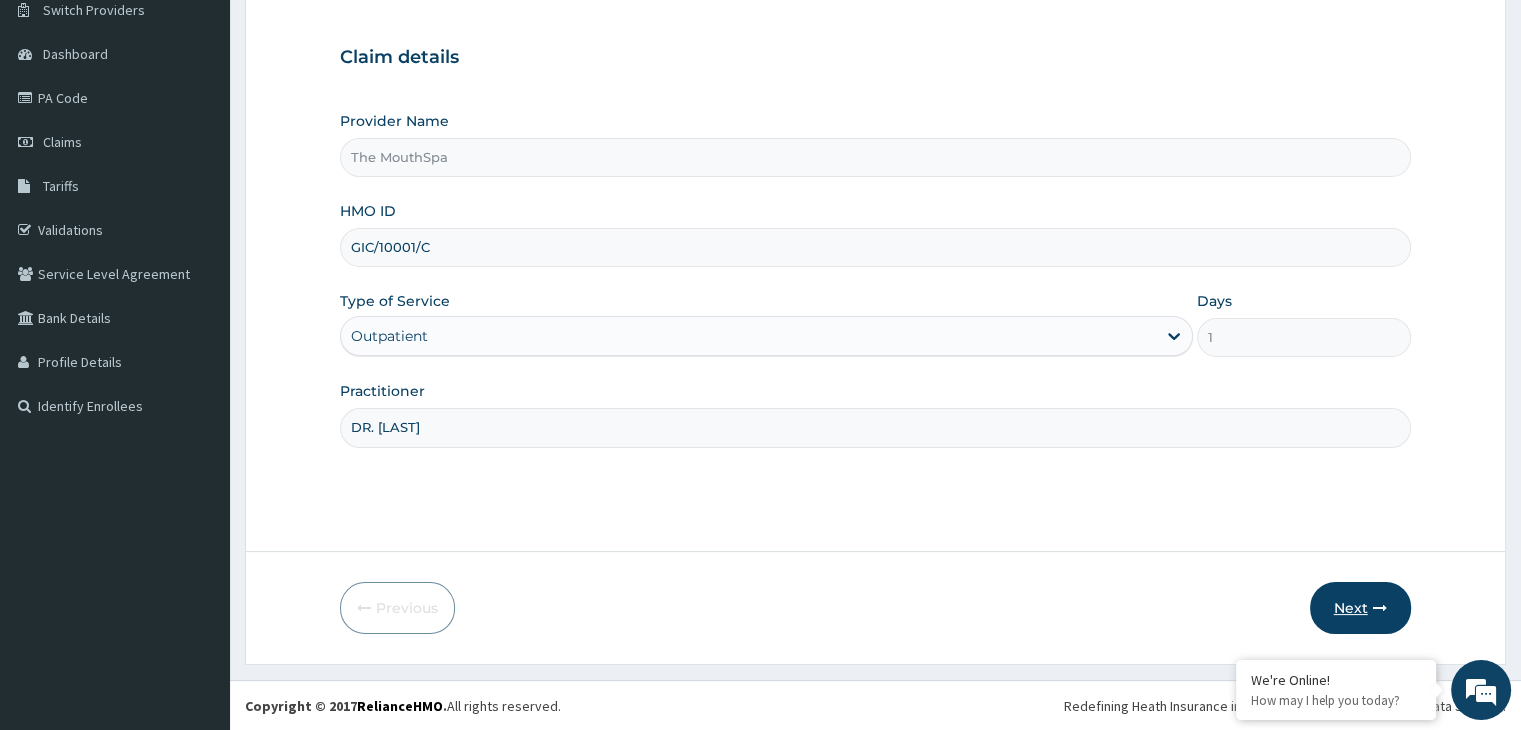 click at bounding box center (1380, 608) 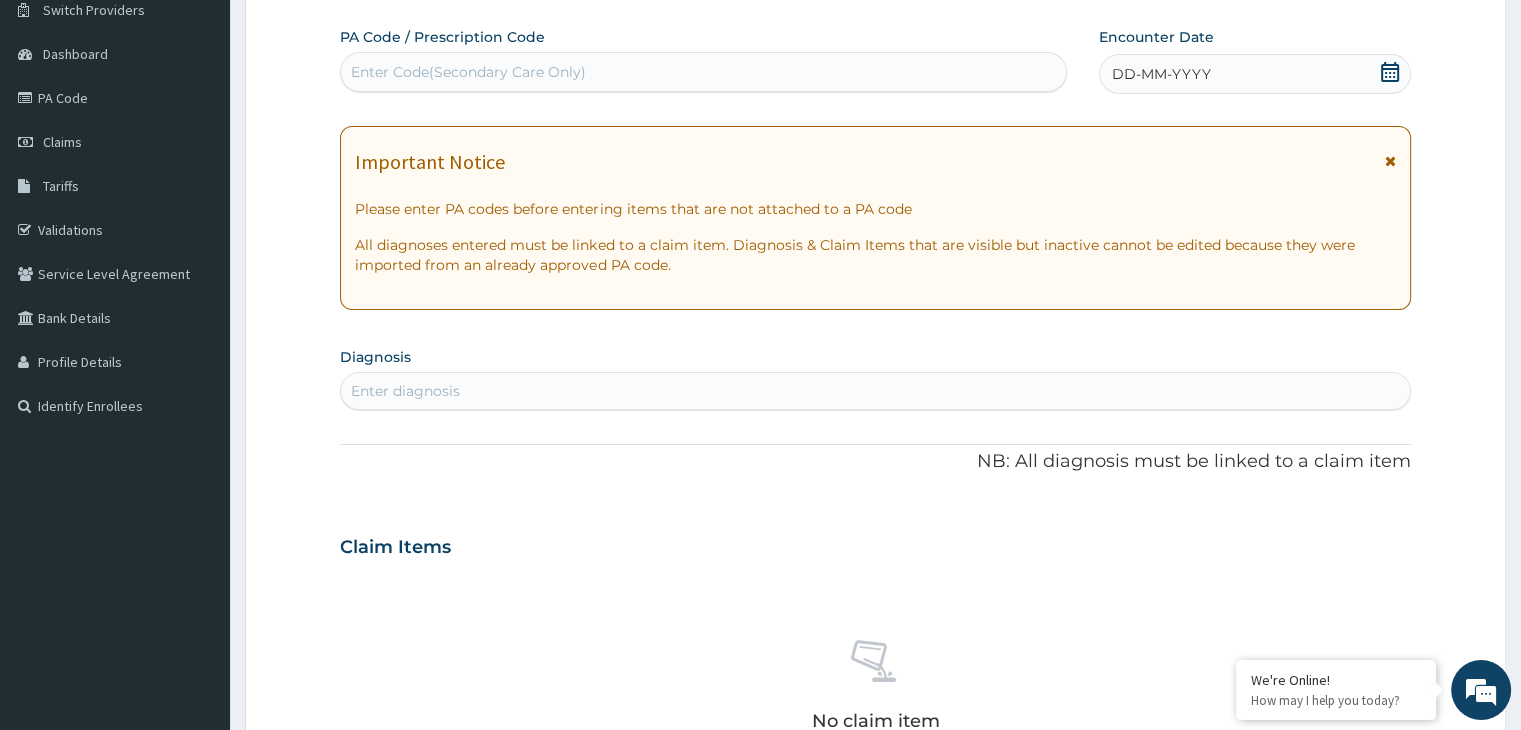 click on "Enter Code(Secondary Care Only)" at bounding box center (468, 72) 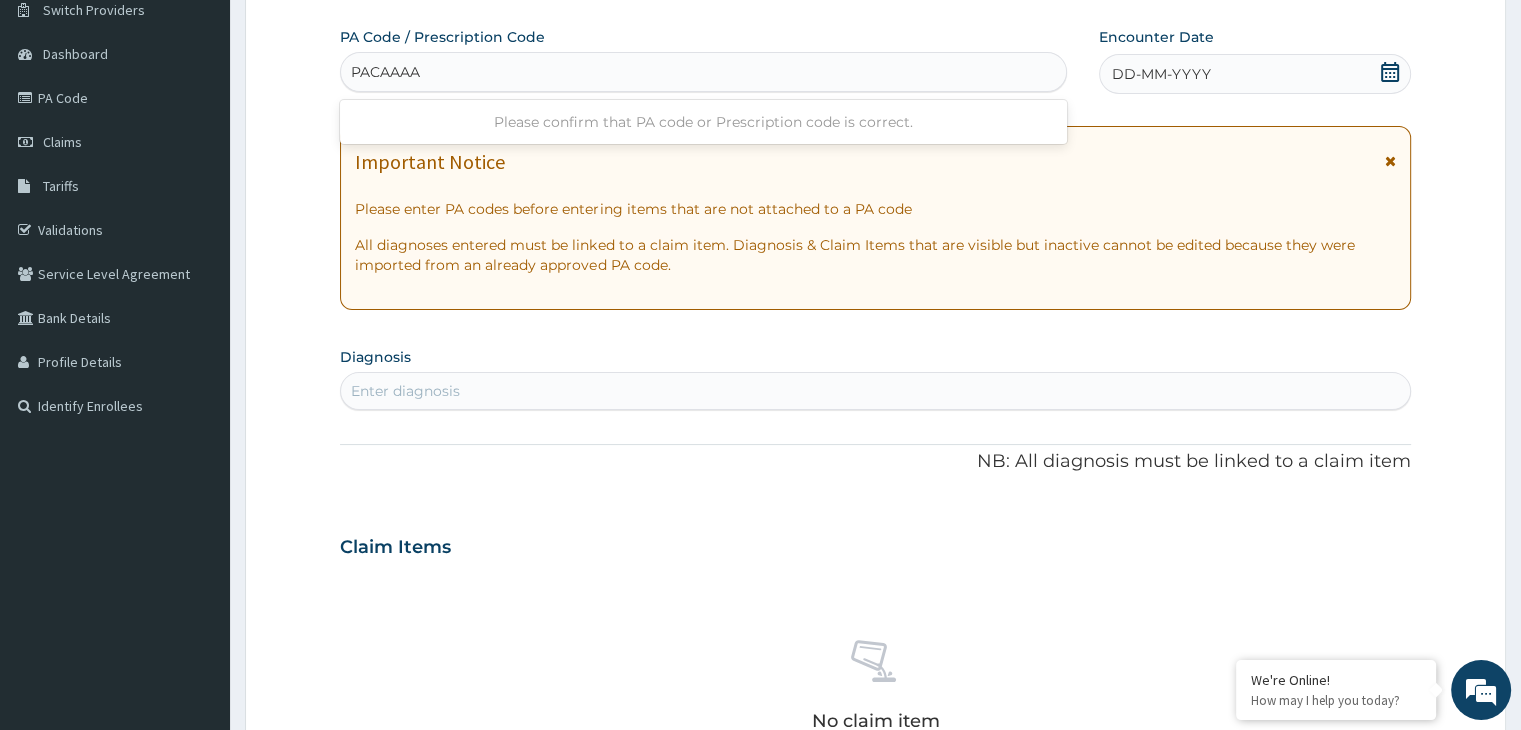 type on "PACAAAA4" 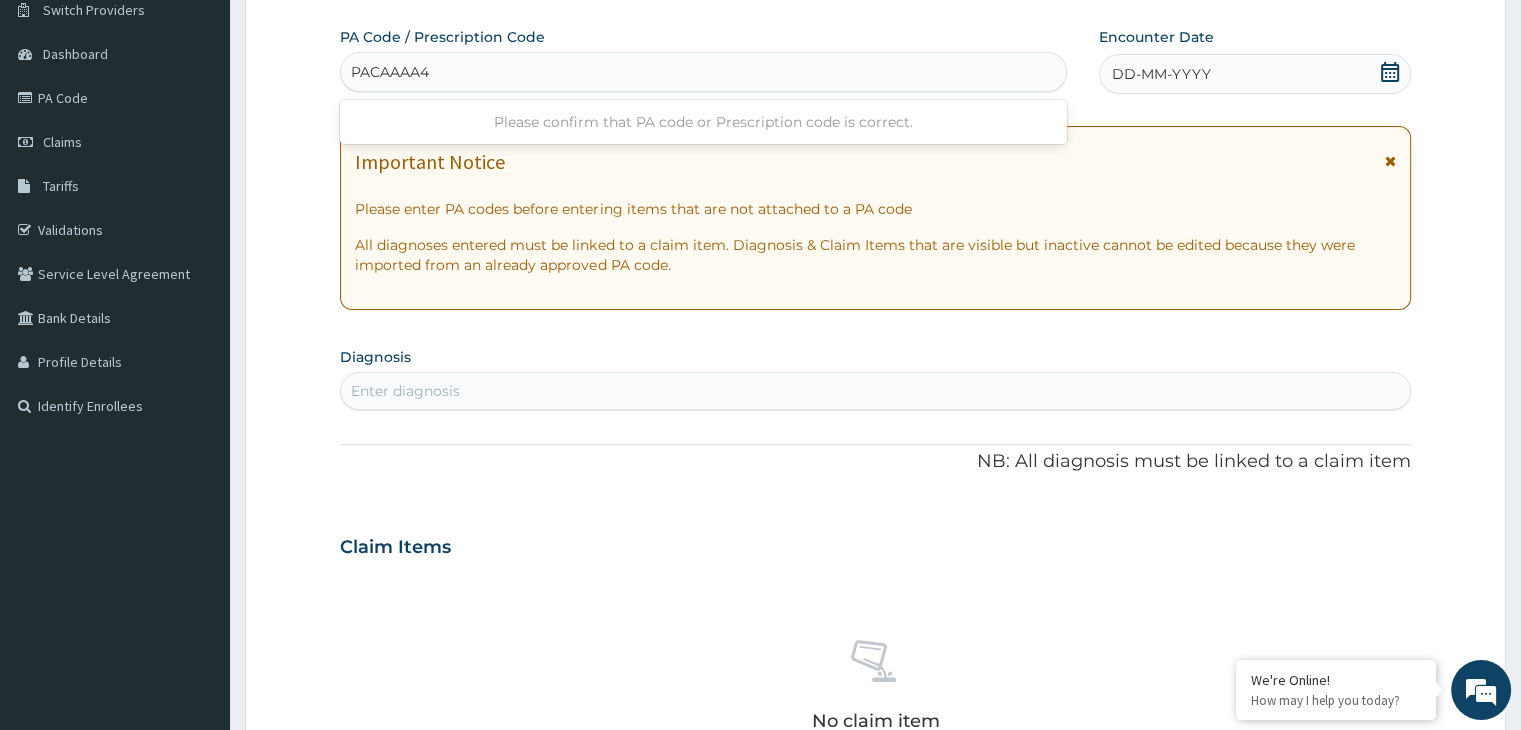 drag, startPoint x: 366, startPoint y: 63, endPoint x: 364, endPoint y: 25, distance: 38.052597 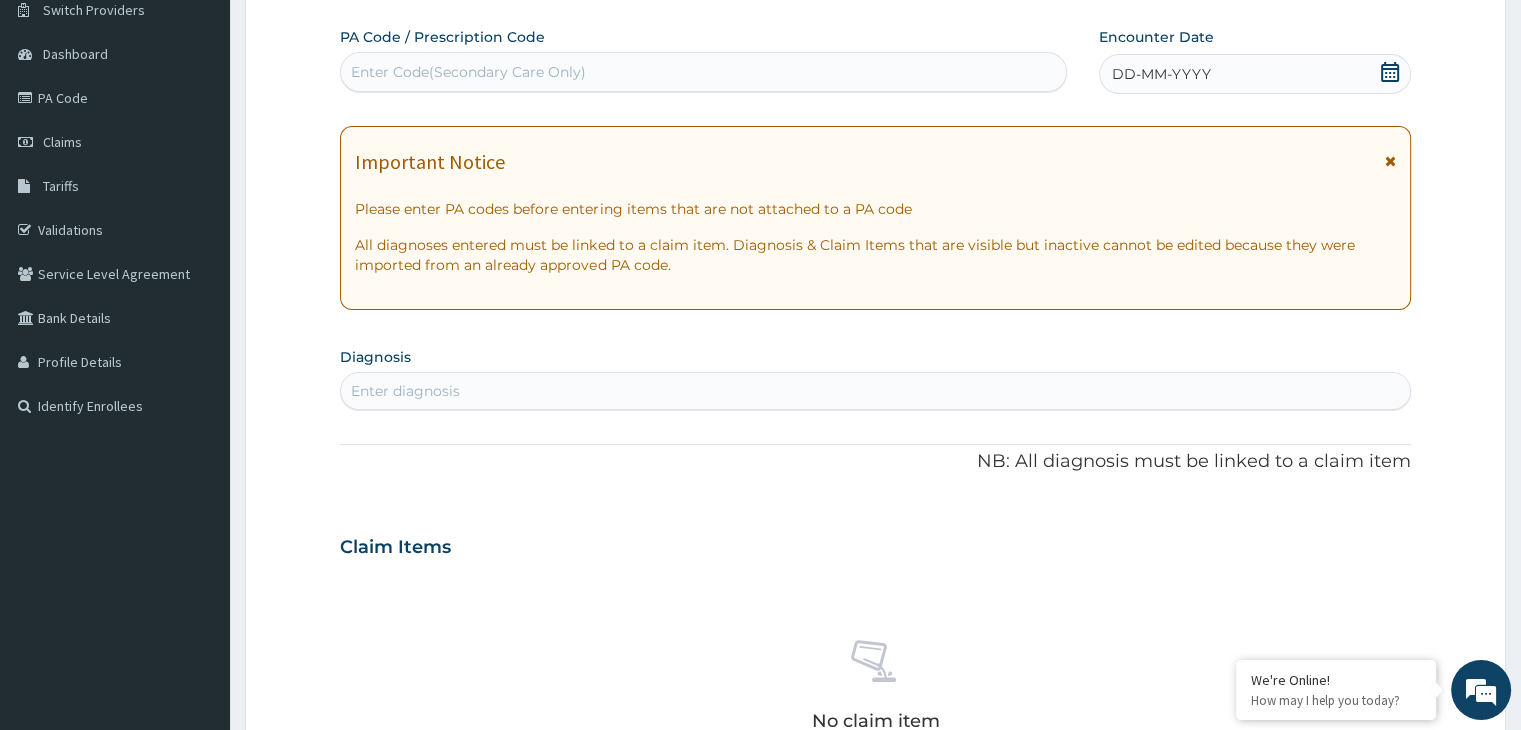 click on "Enter Code(Secondary Care Only)" at bounding box center (703, 72) 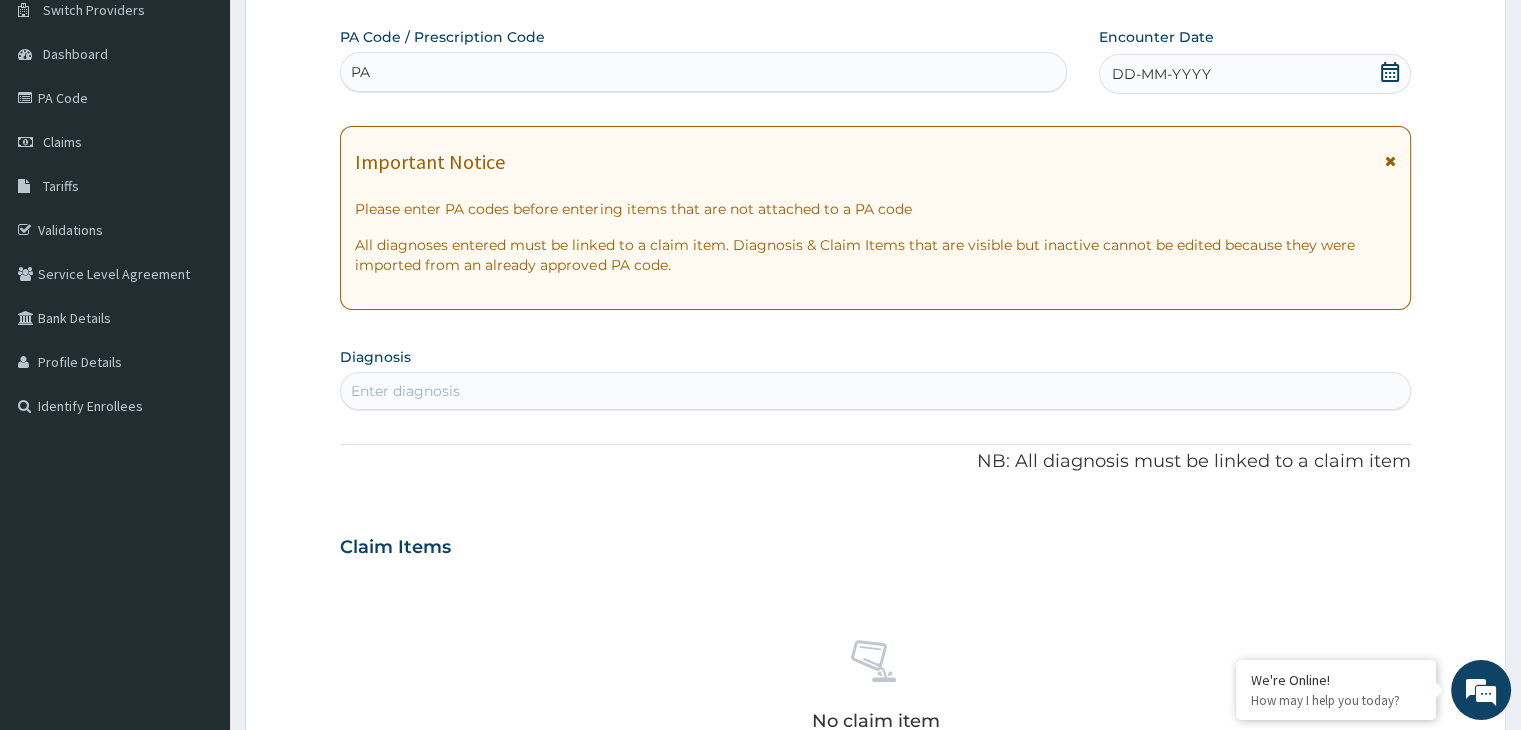 type on "P" 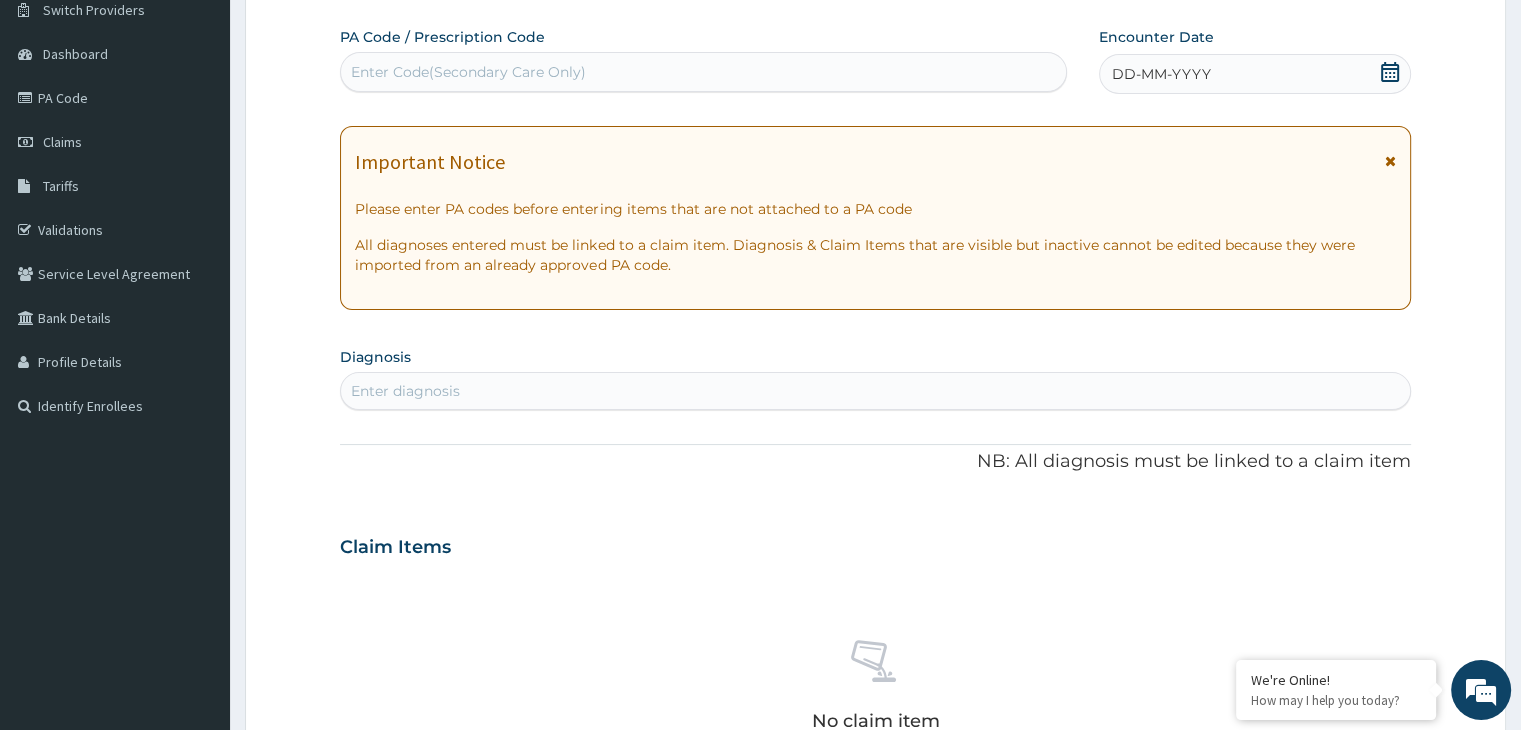click on "Enter Code(Secondary Care Only)" at bounding box center [468, 72] 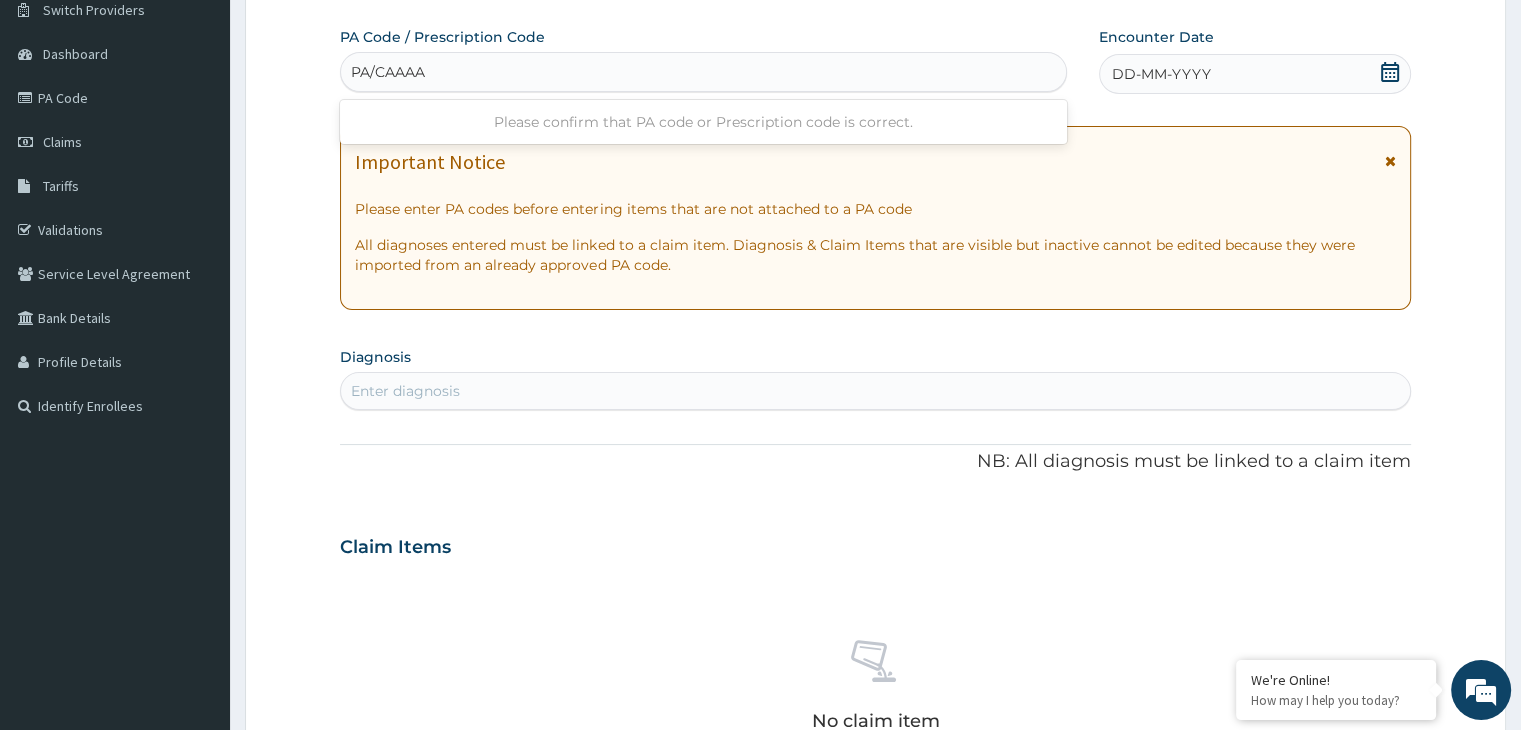 type on "PA/CAAAA4" 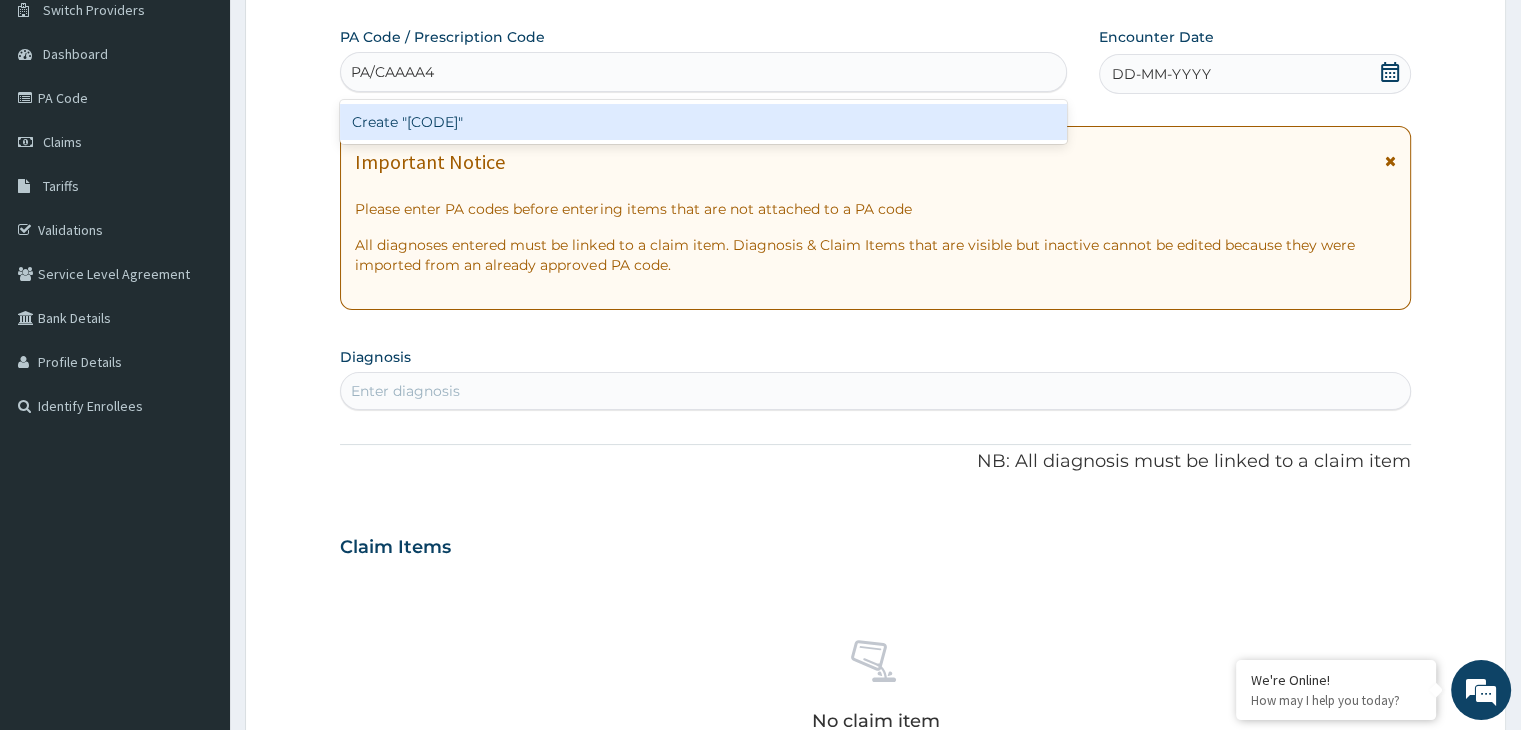 click on "Create "PA/CAAAA4"" at bounding box center (703, 122) 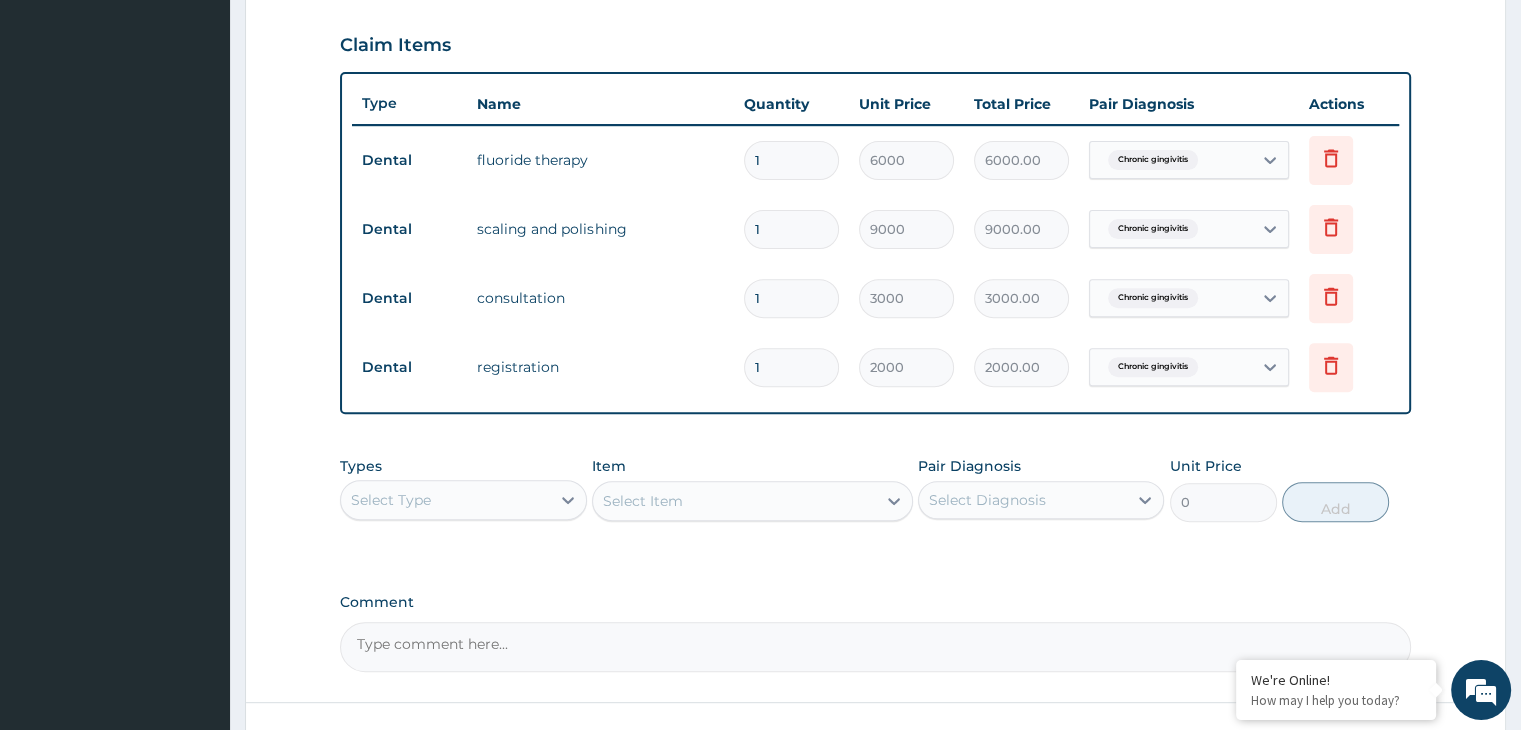 scroll, scrollTop: 820, scrollLeft: 0, axis: vertical 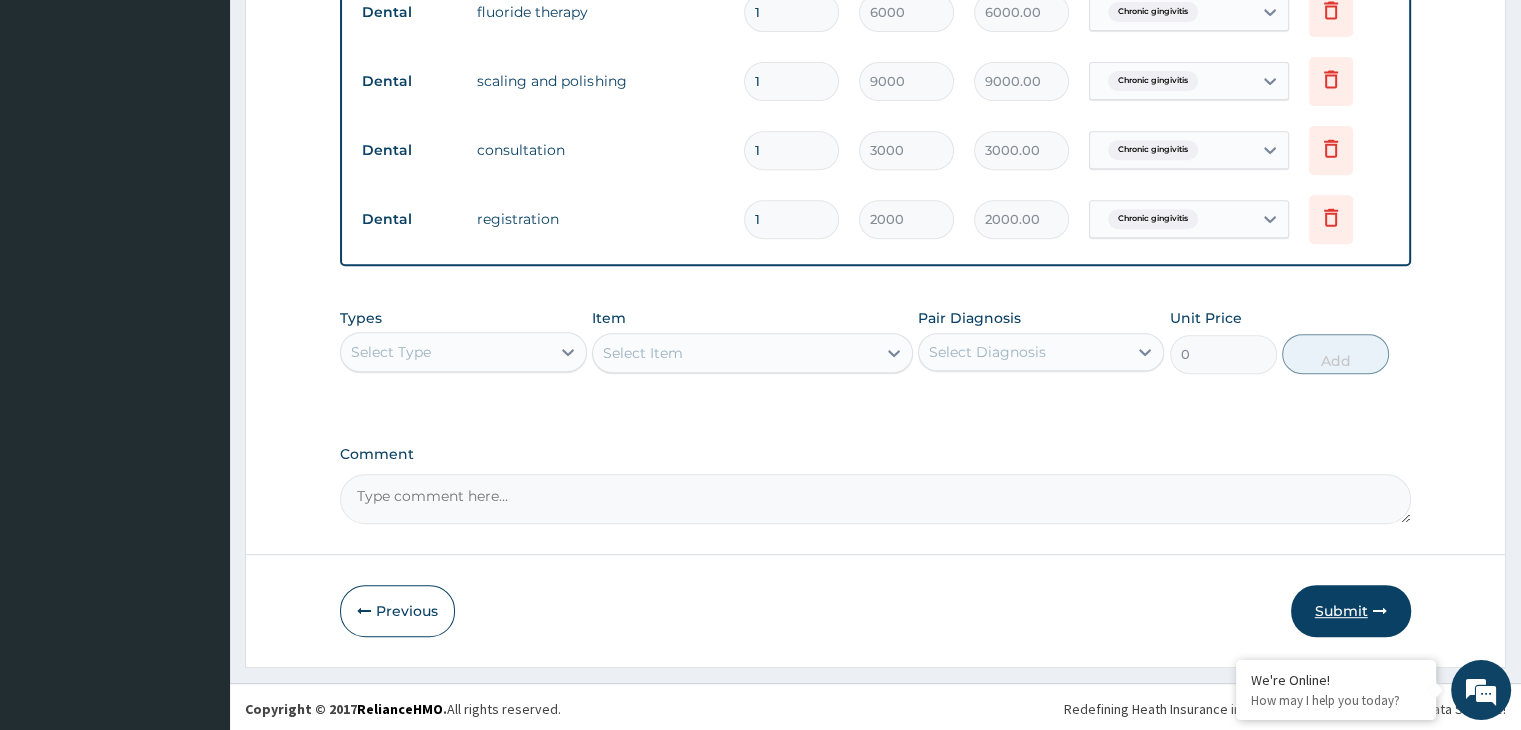 click on "Submit" at bounding box center [1351, 611] 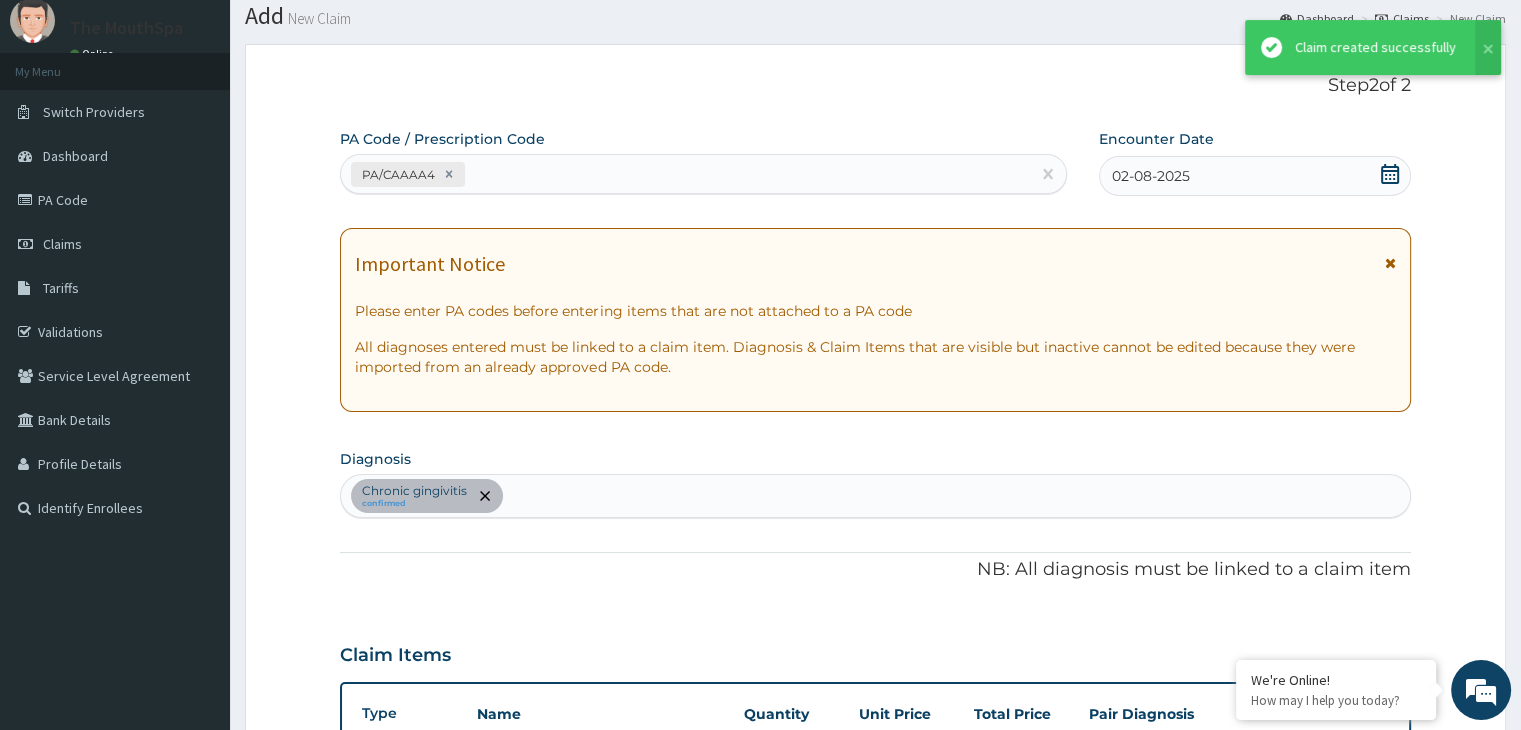 scroll, scrollTop: 820, scrollLeft: 0, axis: vertical 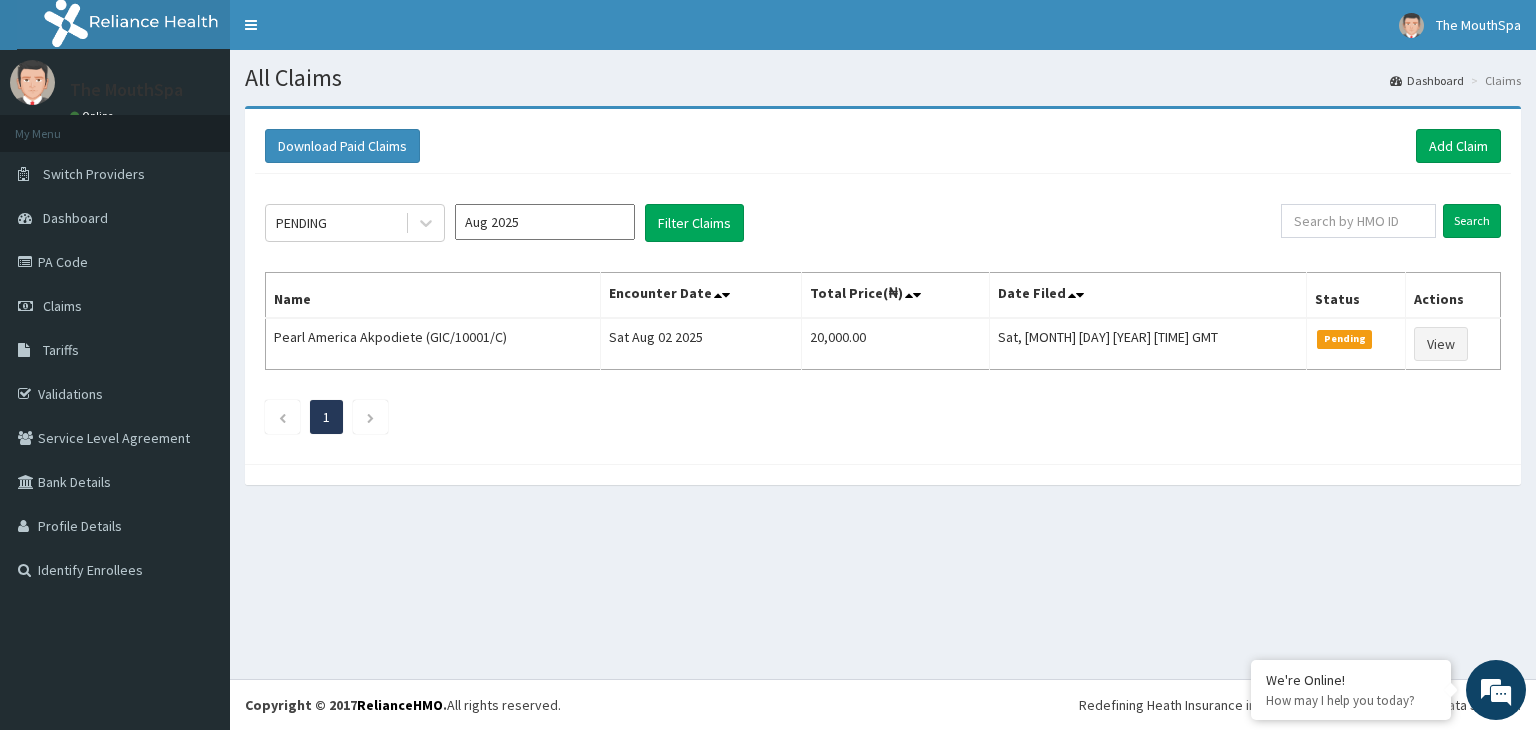 click on "All Claims
Dashboard
Claims
Download Paid Claims Add Claim × Note you can only download claims within a maximum of 1 year and the dates will auto-adjust when you select range that is greater than 1 year From [DATE] To [DATE] Close Download PENDING [MONTH] [YEAR] Filter Claims Search Name Encounter Date Total Price(₦) Date Filed Status Actions [NAME] (GIC/10001/C) Sat [MONTH] [DAY] [YEAR] [PRICE].00 Sat, [MONTH], [DAY] [YEAR] [TIME] GMT Pending View 1" at bounding box center (883, 364) 